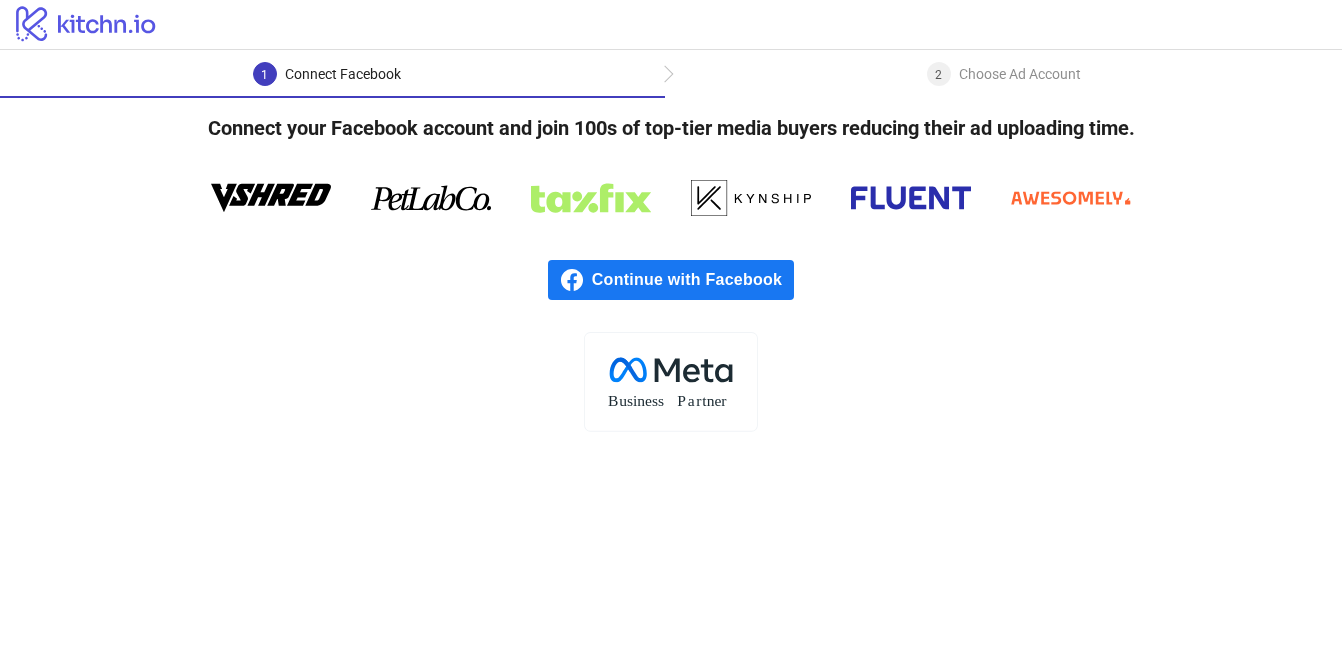 scroll, scrollTop: 0, scrollLeft: 0, axis: both 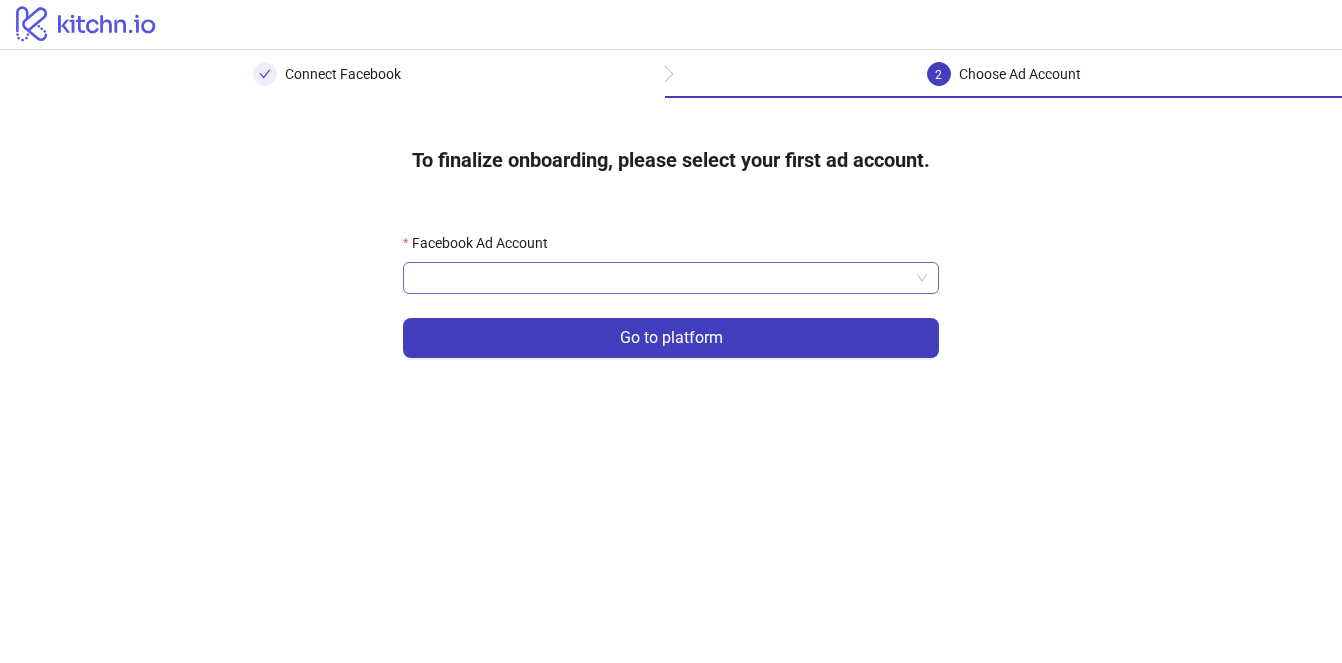 click on "Facebook Ad Account" at bounding box center (662, 278) 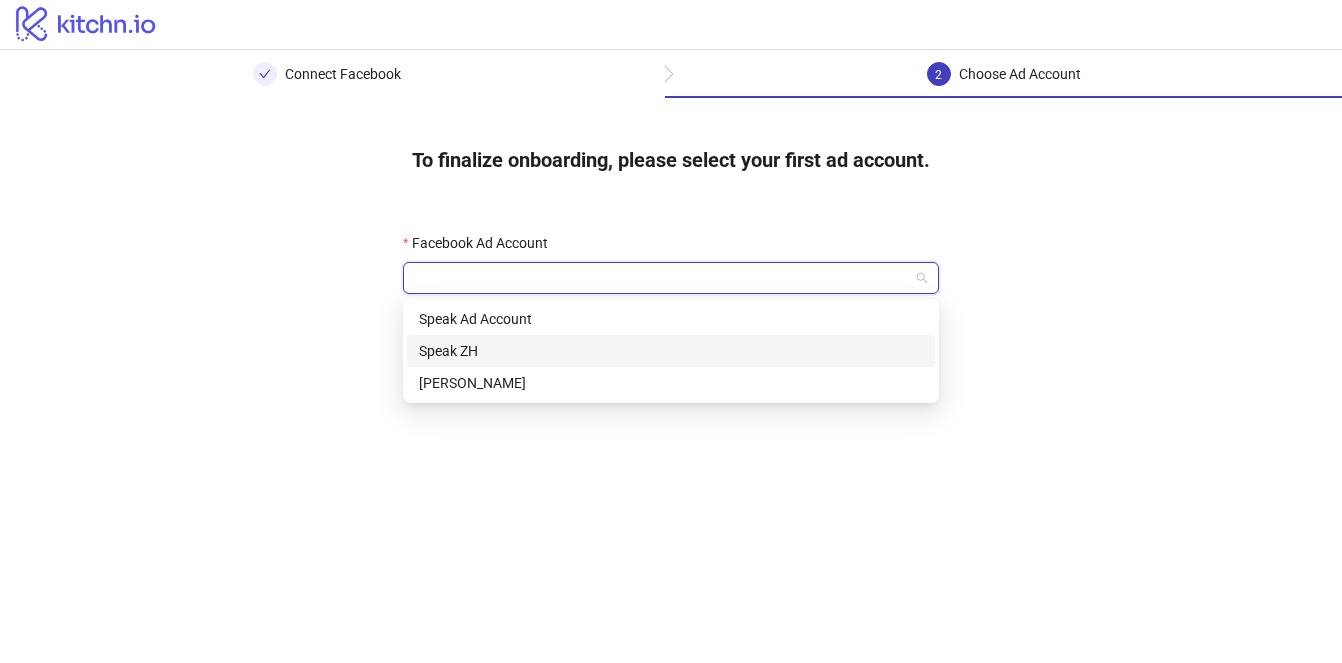 click on "Speak ZH" at bounding box center [671, 351] 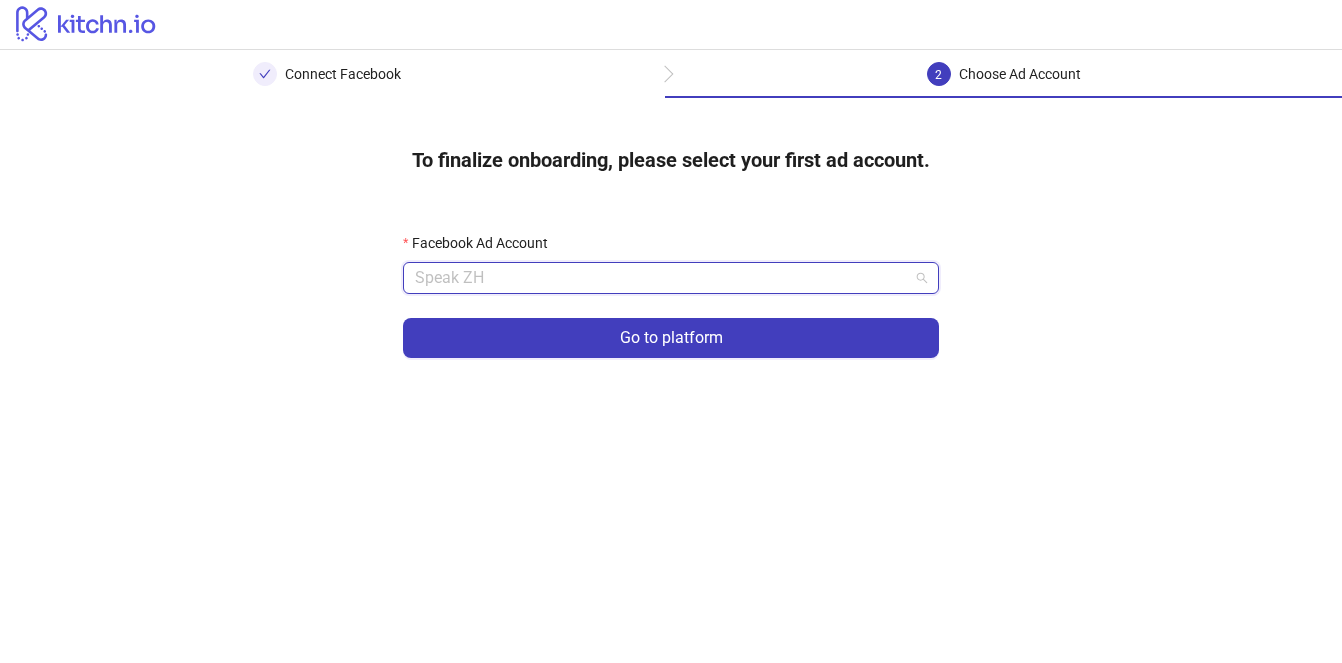 click on "Speak ZH" at bounding box center [671, 278] 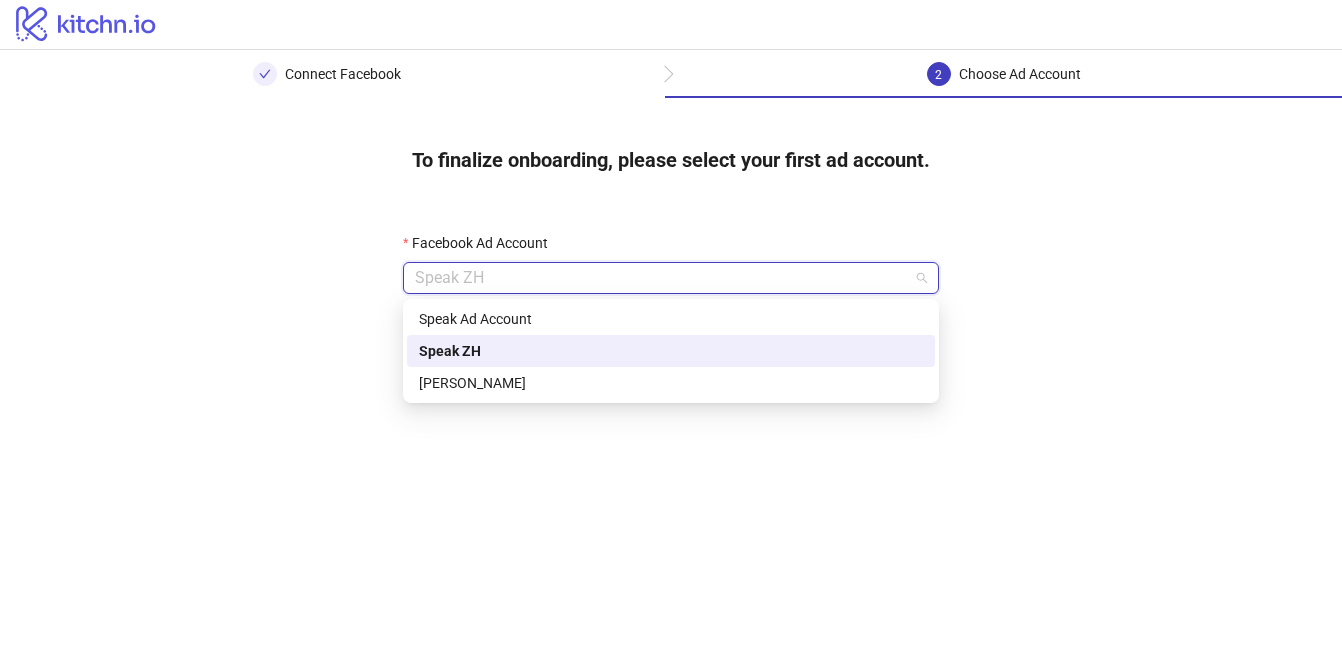 click on "Facebook Ad Account Speak ZH Go to platform" at bounding box center [671, 307] 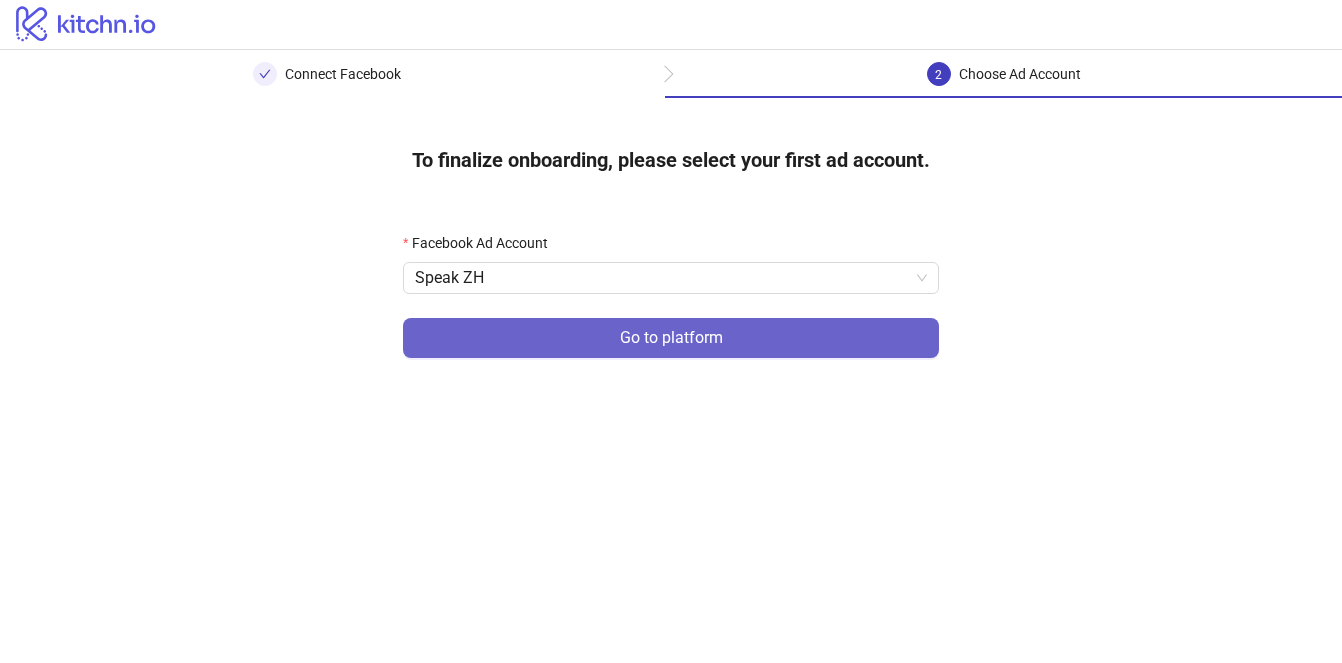 click on "Go to platform" at bounding box center [671, 338] 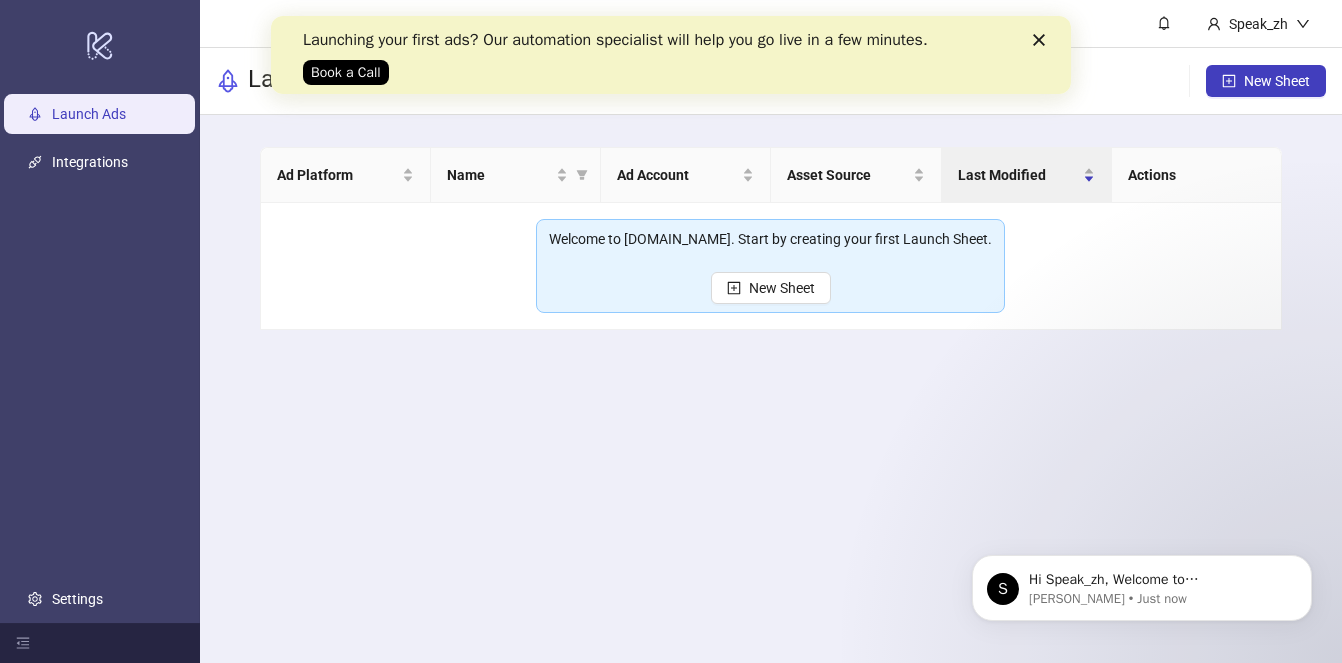 scroll, scrollTop: 0, scrollLeft: 0, axis: both 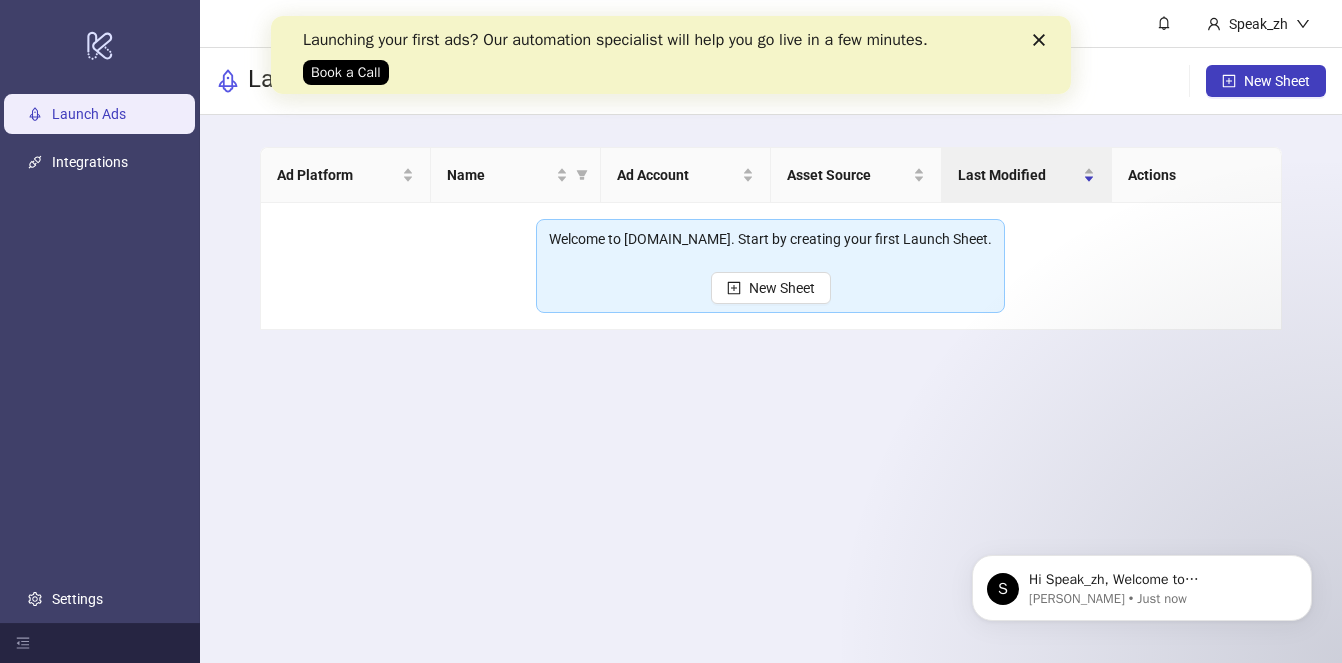 click on "Launching your first ads? Our automation specialist will help you go live in a few minutes. Book a Call" at bounding box center [671, 55] 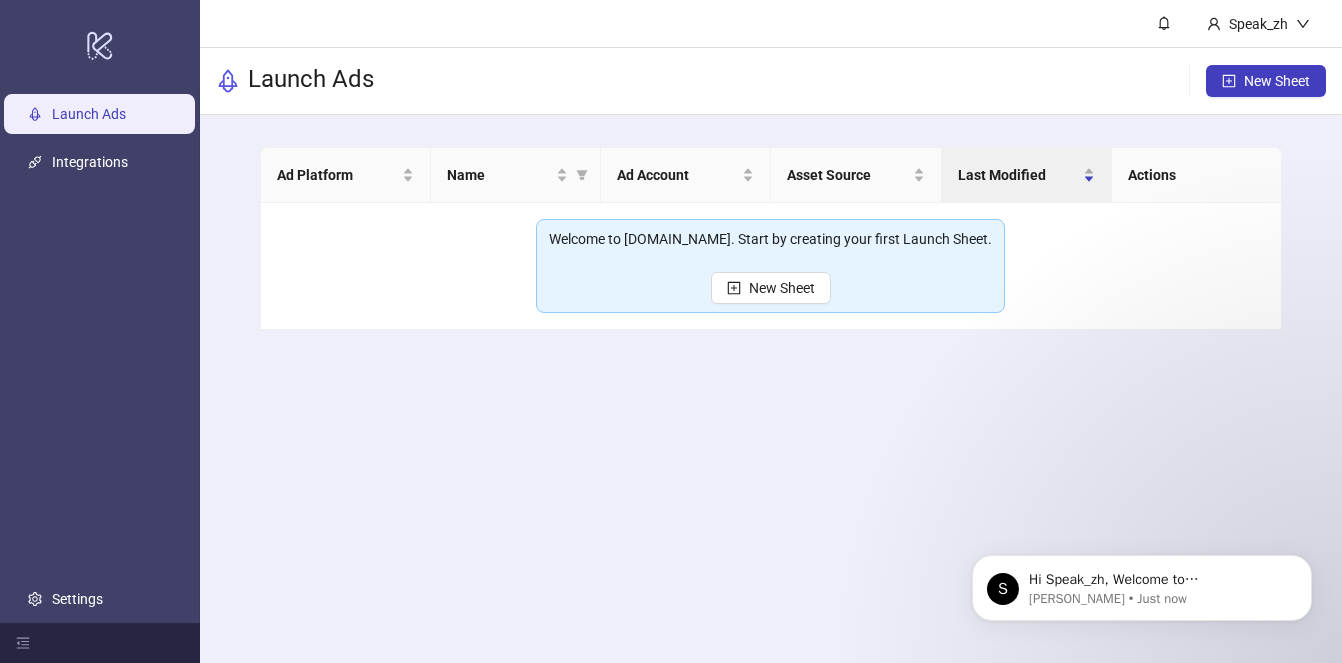 click on "Launch Ads Integrations Settings" at bounding box center [100, 356] 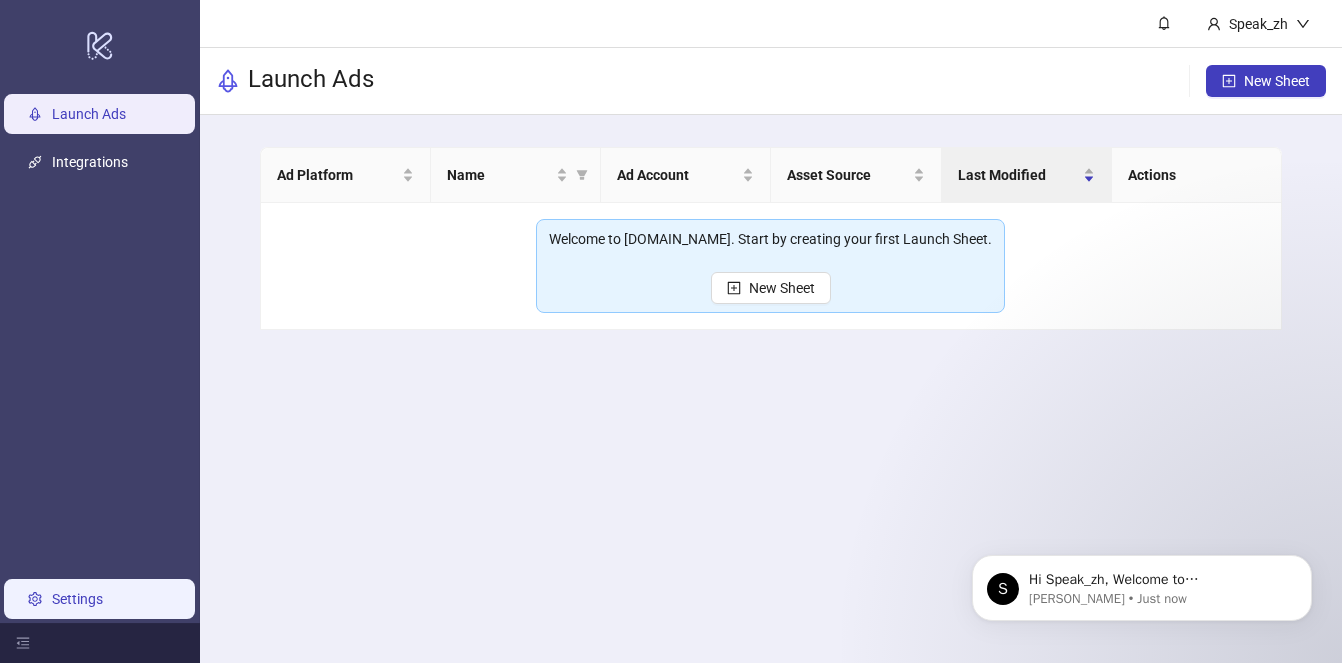 click on "Settings" at bounding box center [77, 599] 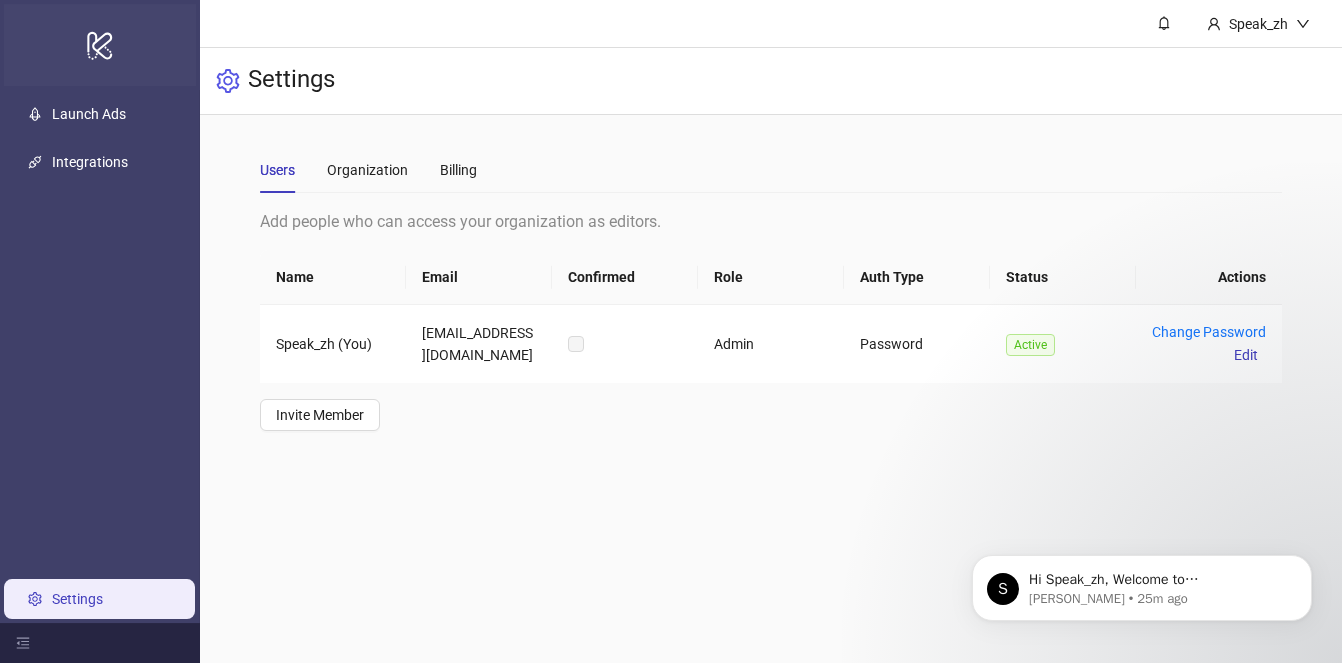 click on "logo/logo-mobile" 